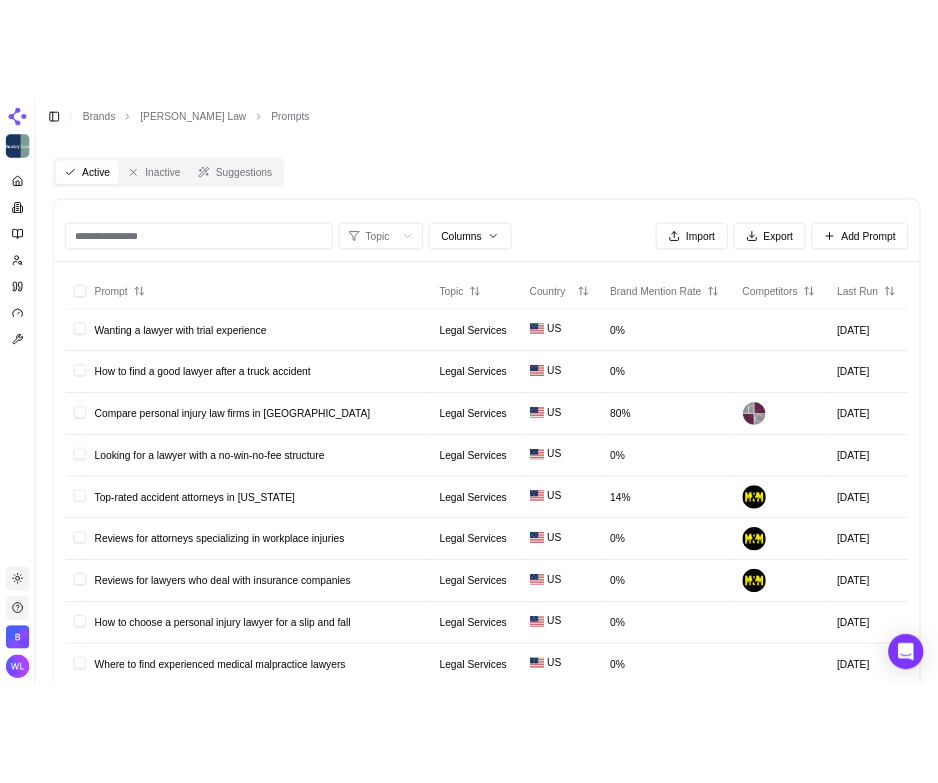 scroll, scrollTop: 0, scrollLeft: 0, axis: both 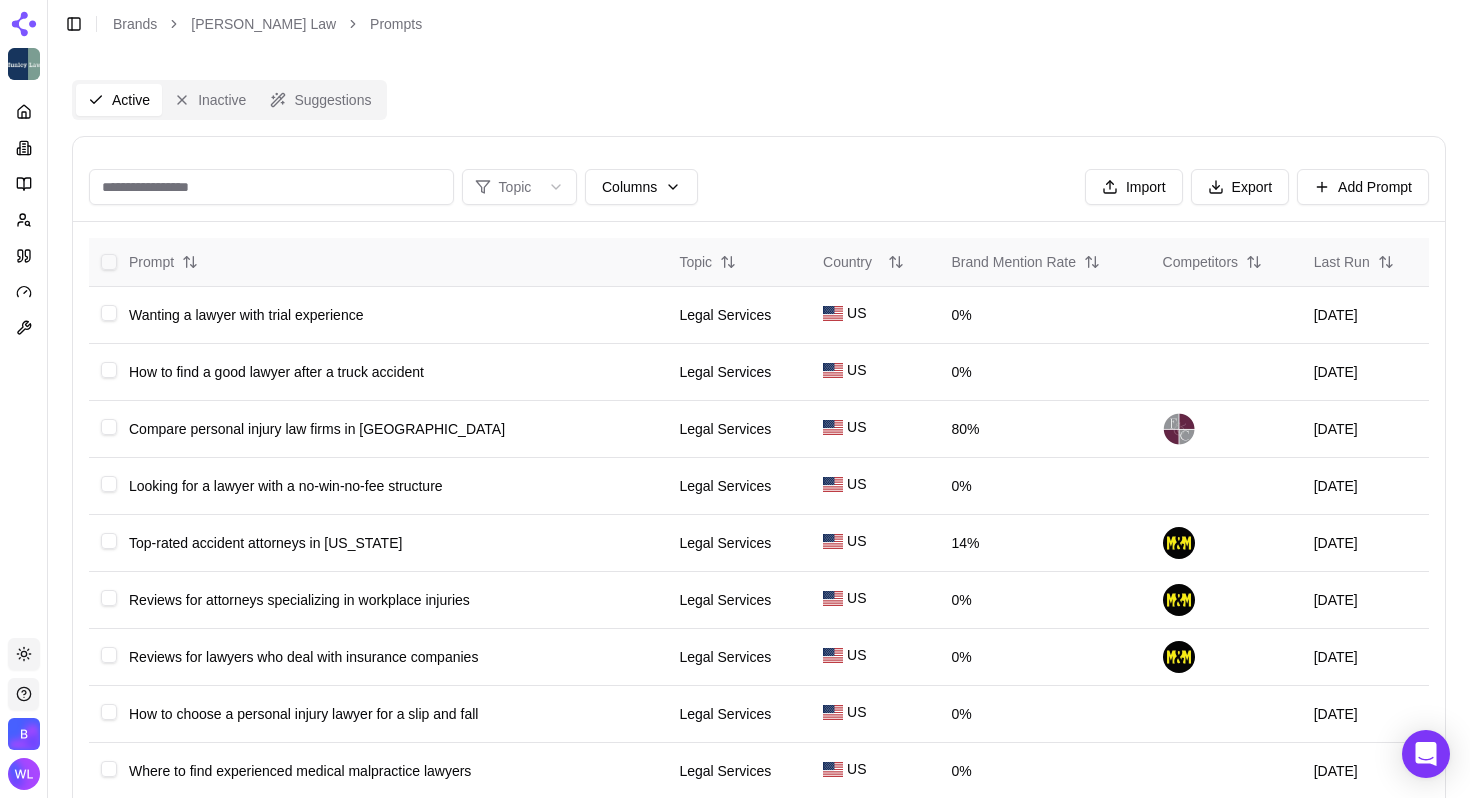 click at bounding box center [109, 262] 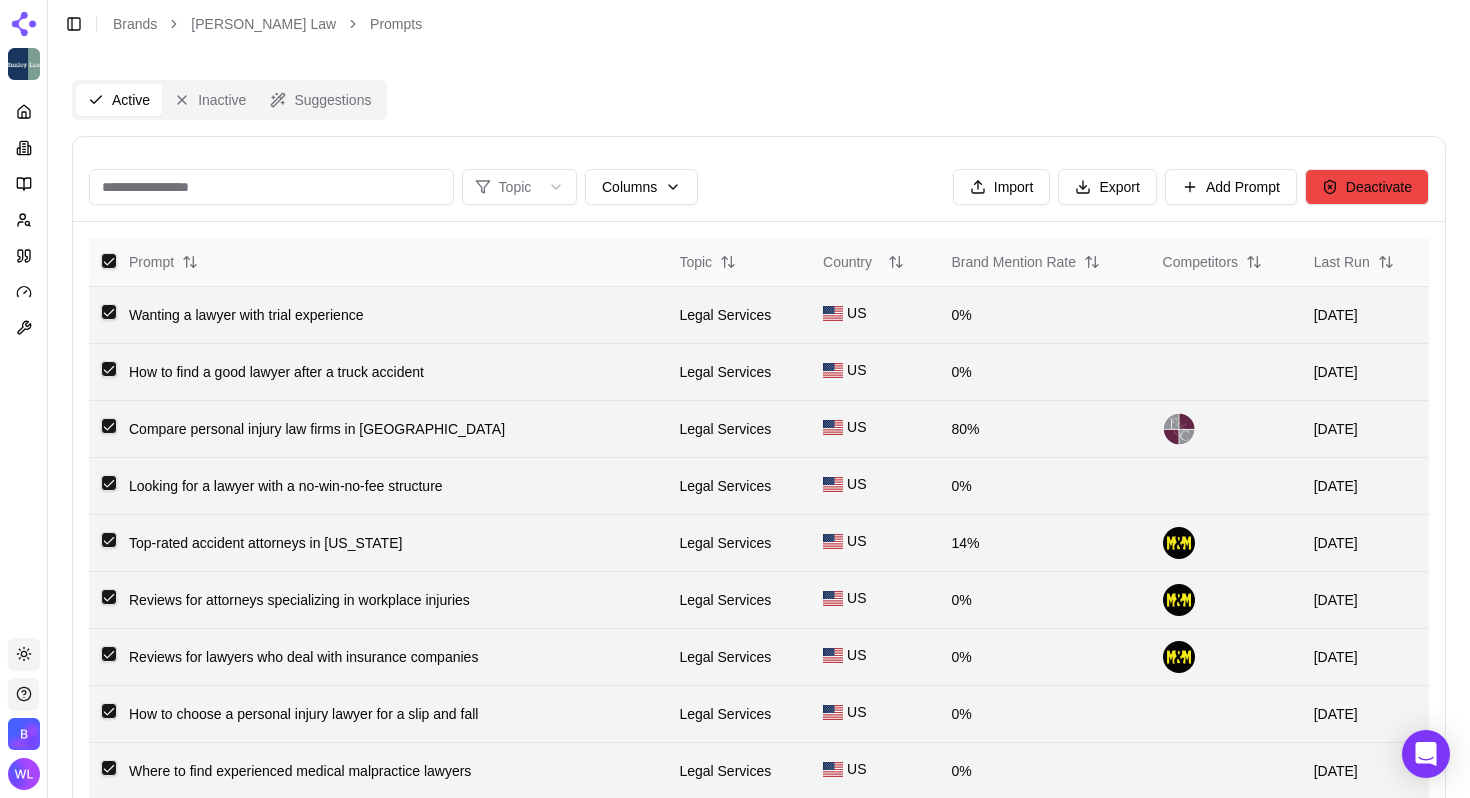 click at bounding box center (109, 261) 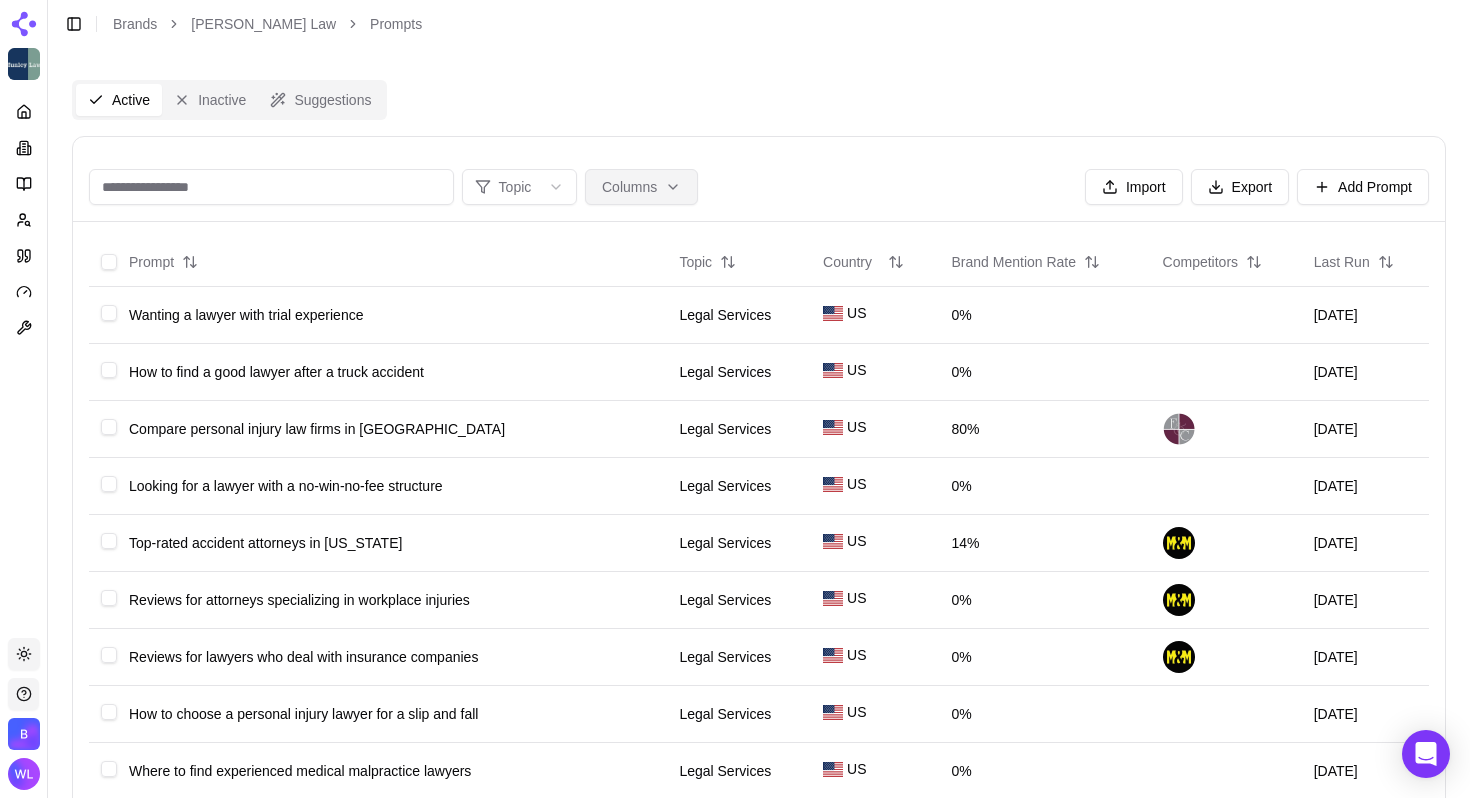 click on "Platform Toggle theme [PERSON_NAME] Agency   Toggle Sidebar Brands [PERSON_NAME] Law Prompts Active Inactive Suggestions Topic Columns Import Export Add Prompt Prompt Topic Country Brand Mention Rate Competitors Last Run Wanting a lawyer with trial experience Legal Services US 0% [DATE] How to find a good lawyer after a truck accident Legal Services US 0% [DATE] Compare personal injury law firms in Scranton Legal Services US 80% [DATE] Looking for a lawyer with a no-win-no-fee structure Legal Services US 0% [DATE] Top-rated accident attorneys in [US_STATE] Legal Services [DEMOGRAPHIC_DATA] 14% [DATE] Reviews for attorneys specializing in workplace injuries Legal Services [DEMOGRAPHIC_DATA] 0% [DATE] Reviews for lawyers who deal with insurance companies Legal Services US 0% [DATE] How to choose a personal injury lawyer for a slip and fall Legal Services [DEMOGRAPHIC_DATA] 0% [DATE] Where to find experienced medical malpractice lawyers Legal Services [DEMOGRAPHIC_DATA] 0% [DATE] Best personal injury lawyers near me for car accidents Legal Services [DEMOGRAPHIC_DATA] 0% [DEMOGRAPHIC_DATA] 0%" at bounding box center (735, 765) 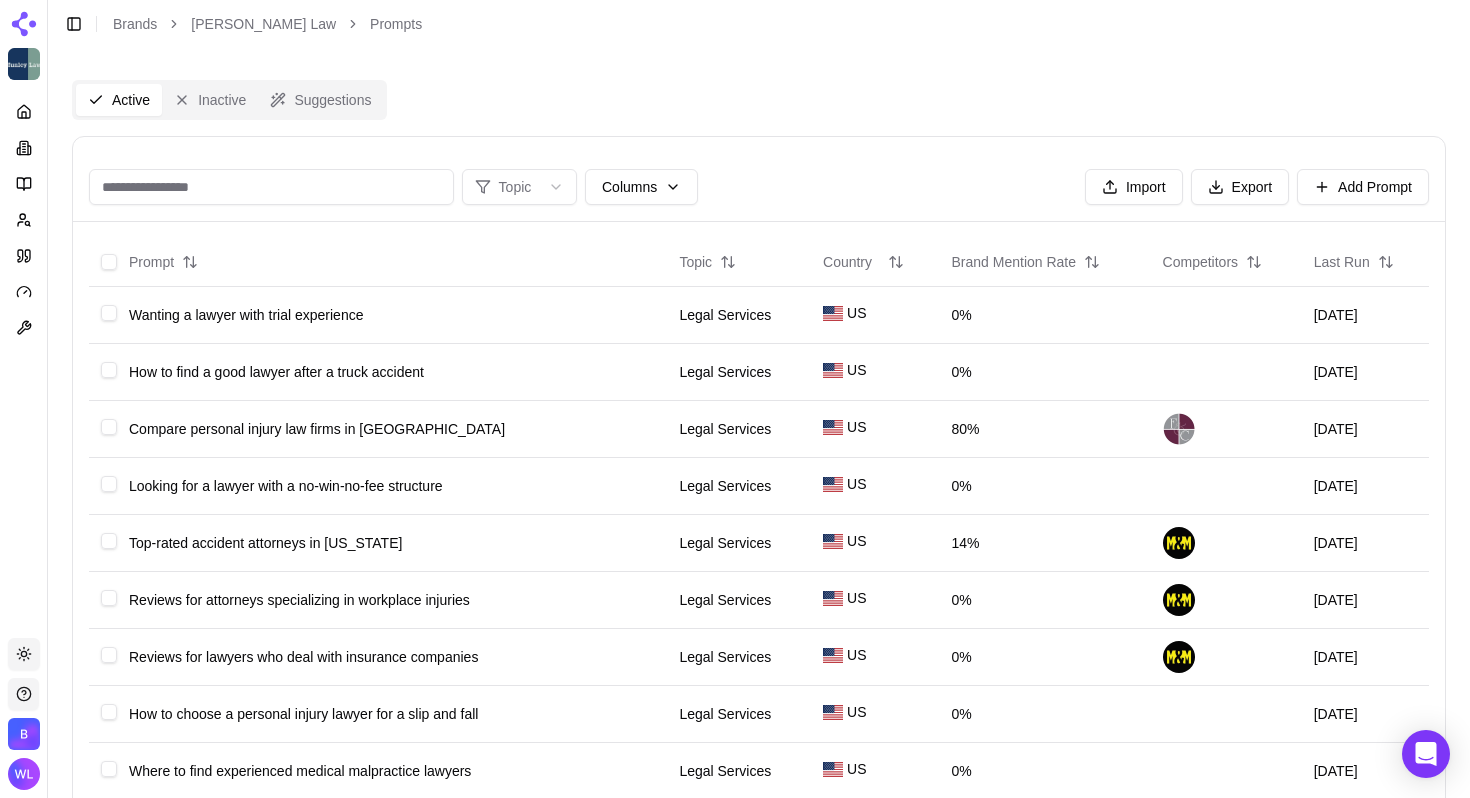 click on "Platform Toggle theme [PERSON_NAME] Agency   Toggle Sidebar Brands [PERSON_NAME] Law Prompts Active Inactive Suggestions Topic Columns Import Export Add Prompt Prompt Topic Country Brand Mention Rate Competitors Last Run Wanting a lawyer with trial experience Legal Services US 0% [DATE] How to find a good lawyer after a truck accident Legal Services US 0% [DATE] Compare personal injury law firms in Scranton Legal Services US 80% [DATE] Looking for a lawyer with a no-win-no-fee structure Legal Services US 0% [DATE] Top-rated accident attorneys in [US_STATE] Legal Services [DEMOGRAPHIC_DATA] 14% [DATE] Reviews for attorneys specializing in workplace injuries Legal Services [DEMOGRAPHIC_DATA] 0% [DATE] Reviews for lawyers who deal with insurance companies Legal Services US 0% [DATE] How to choose a personal injury lawyer for a slip and fall Legal Services [DEMOGRAPHIC_DATA] 0% [DATE] Where to find experienced medical malpractice lawyers Legal Services [DEMOGRAPHIC_DATA] 0% [DATE] Best personal injury lawyers near me for car accidents Legal Services [DEMOGRAPHIC_DATA] 0% [DEMOGRAPHIC_DATA] 0%" at bounding box center (735, 765) 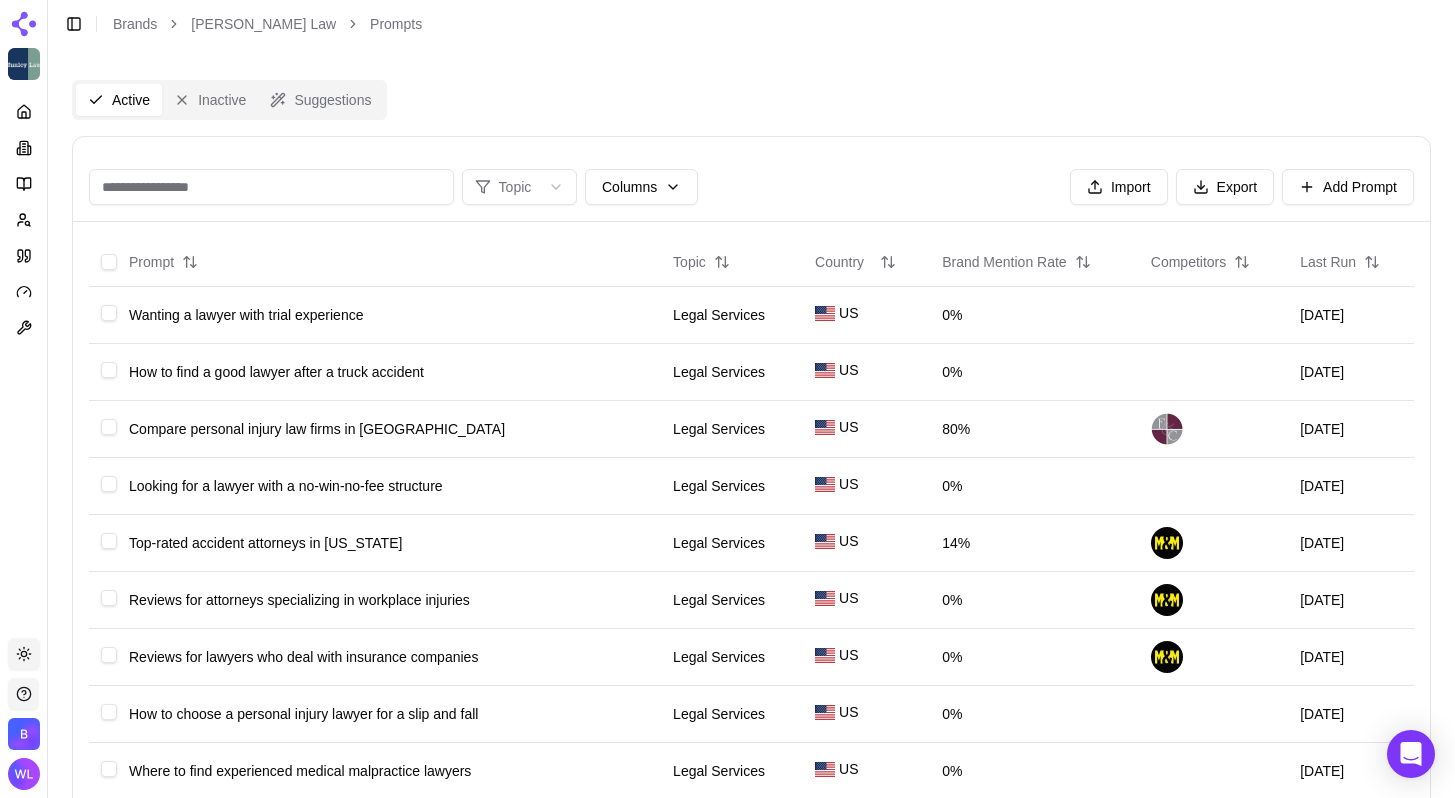 click on "Topic Columns Import Export Add Prompt" at bounding box center [751, 187] 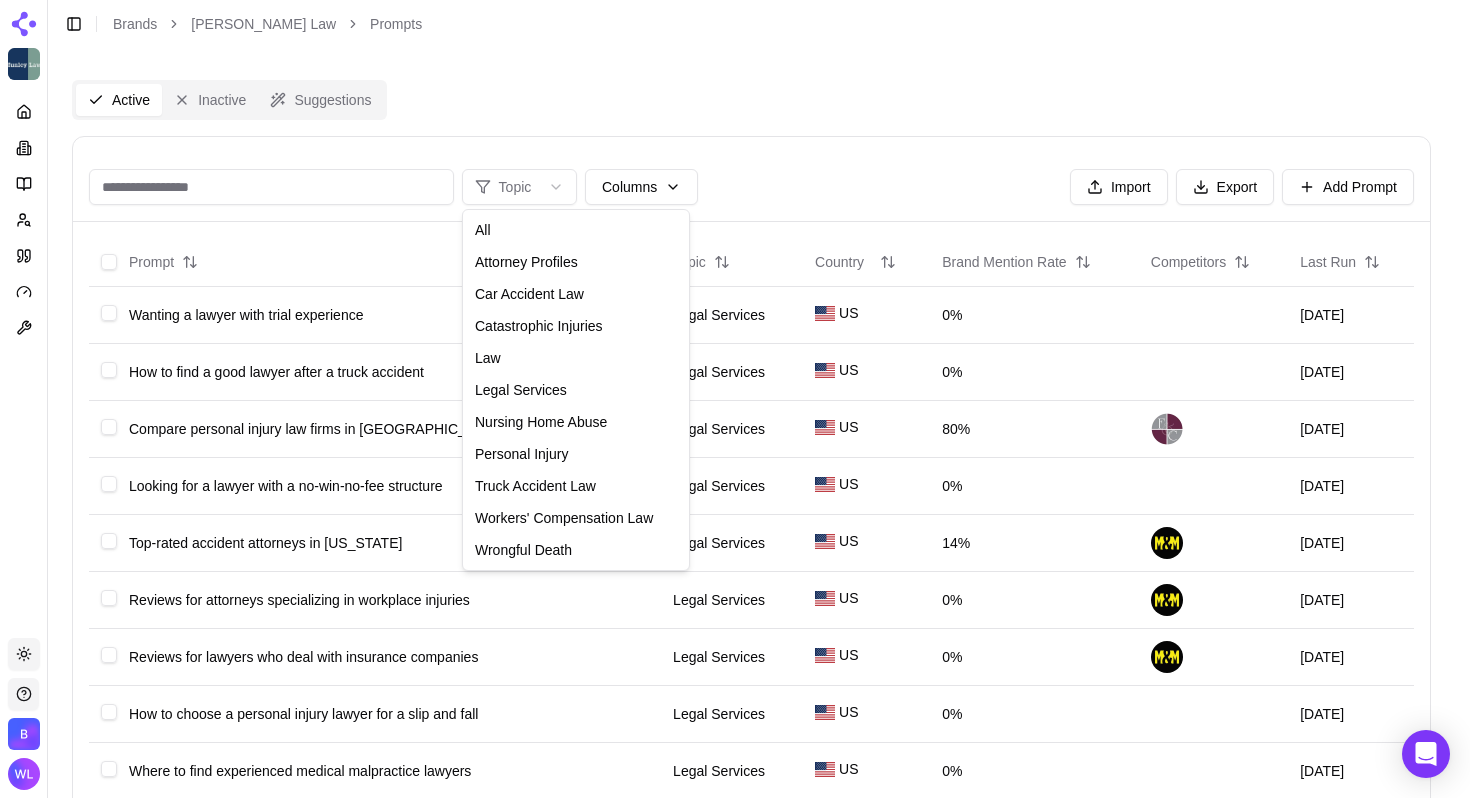 click on "Platform Toggle theme [PERSON_NAME] Agency   Toggle Sidebar Brands [PERSON_NAME] Law Prompts Active Inactive Suggestions Topic Columns Import Export Add Prompt Prompt Topic Country Brand Mention Rate Competitors Last Run Wanting a lawyer with trial experience Legal Services US 0% [DATE] How to find a good lawyer after a truck accident Legal Services US 0% [DATE] Compare personal injury law firms in Scranton Legal Services US 80% [DATE] Looking for a lawyer with a no-win-no-fee structure Legal Services US 0% [DATE] Top-rated accident attorneys in [US_STATE] Legal Services [DEMOGRAPHIC_DATA] 14% [DATE] Reviews for attorneys specializing in workplace injuries Legal Services [DEMOGRAPHIC_DATA] 0% [DATE] Reviews for lawyers who deal with insurance companies Legal Services US 0% [DATE] How to choose a personal injury lawyer for a slip and fall Legal Services [DEMOGRAPHIC_DATA] 0% [DATE] Where to find experienced medical malpractice lawyers Legal Services [DEMOGRAPHIC_DATA] 0% [DATE] Best personal injury lawyers near me for car accidents Legal Services [DEMOGRAPHIC_DATA] 0% [DEMOGRAPHIC_DATA] 0%" at bounding box center [735, 765] 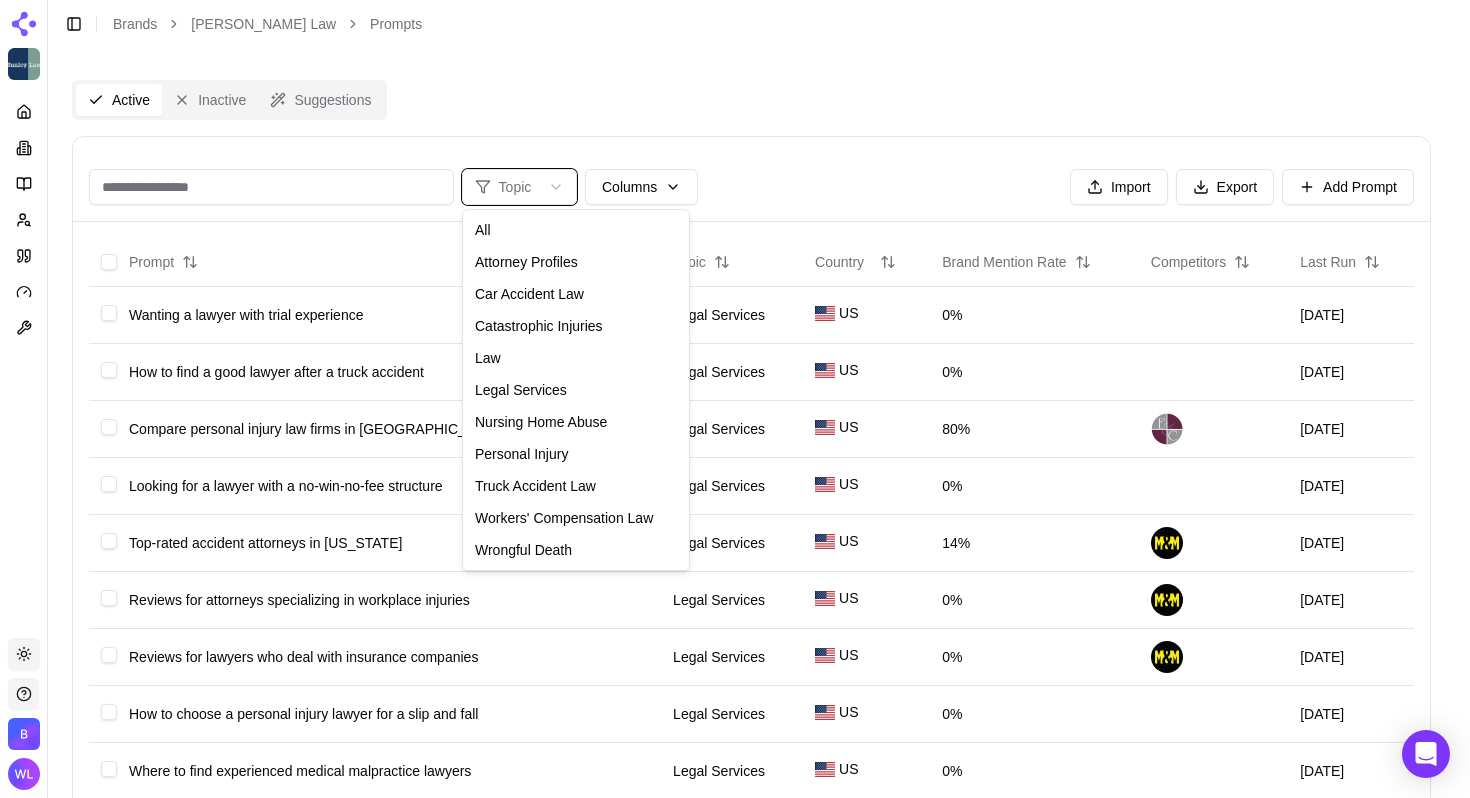 click on "Platform Toggle theme [PERSON_NAME] Agency   Toggle Sidebar Brands [PERSON_NAME] Law Prompts Active Inactive Suggestions Topic Columns Import Export Add Prompt Prompt Topic Country Brand Mention Rate Competitors Last Run Wanting a lawyer with trial experience Legal Services US 0% [DATE] How to find a good lawyer after a truck accident Legal Services US 0% [DATE] Compare personal injury law firms in Scranton Legal Services US 80% [DATE] Looking for a lawyer with a no-win-no-fee structure Legal Services US 0% [DATE] Top-rated accident attorneys in [US_STATE] Legal Services [DEMOGRAPHIC_DATA] 14% [DATE] Reviews for attorneys specializing in workplace injuries Legal Services [DEMOGRAPHIC_DATA] 0% [DATE] Reviews for lawyers who deal with insurance companies Legal Services US 0% [DATE] How to choose a personal injury lawyer for a slip and fall Legal Services [DEMOGRAPHIC_DATA] 0% [DATE] Where to find experienced medical malpractice lawyers Legal Services [DEMOGRAPHIC_DATA] 0% [DATE] Best personal injury lawyers near me for car accidents Legal Services [DEMOGRAPHIC_DATA] 0% [DEMOGRAPHIC_DATA] 0%" at bounding box center (735, 765) 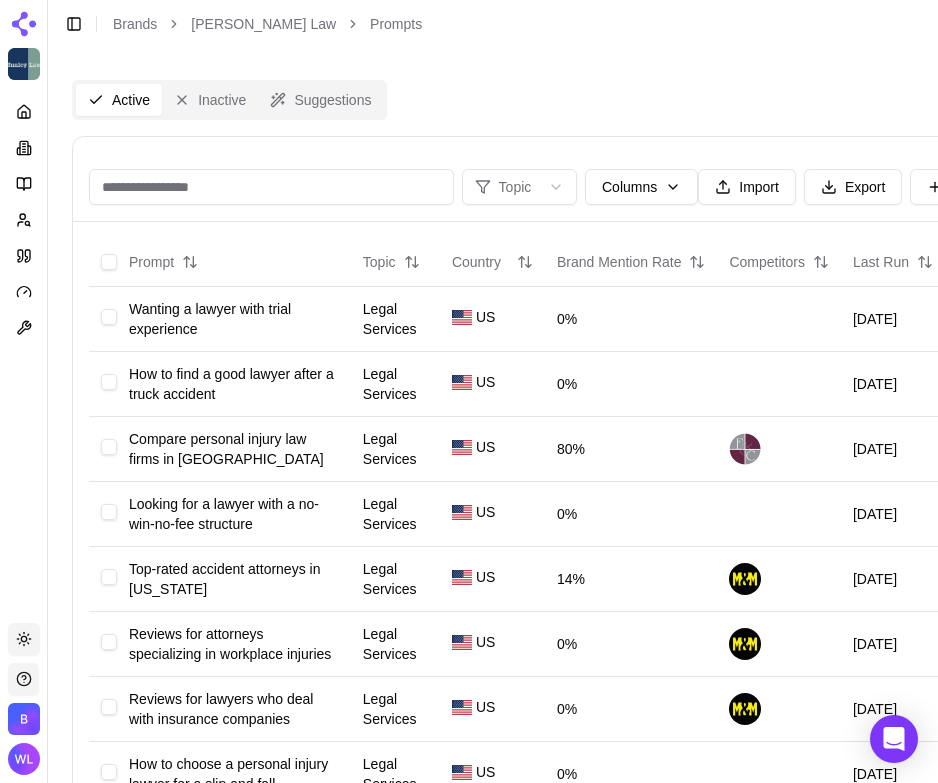click at bounding box center [271, 187] 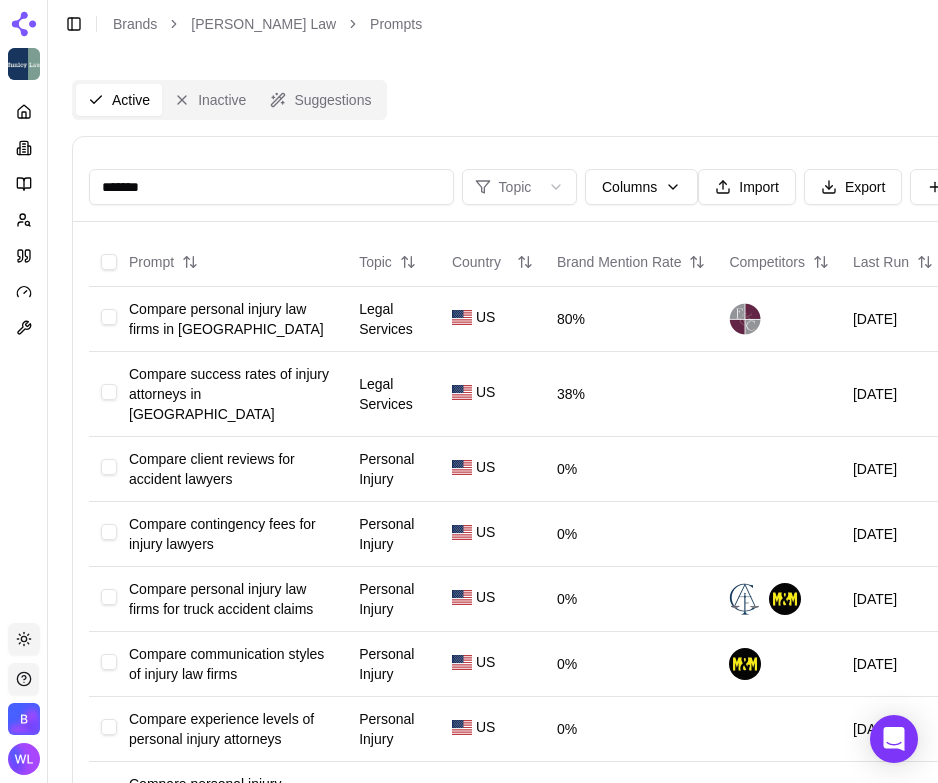 click on "*******" at bounding box center [271, 187] 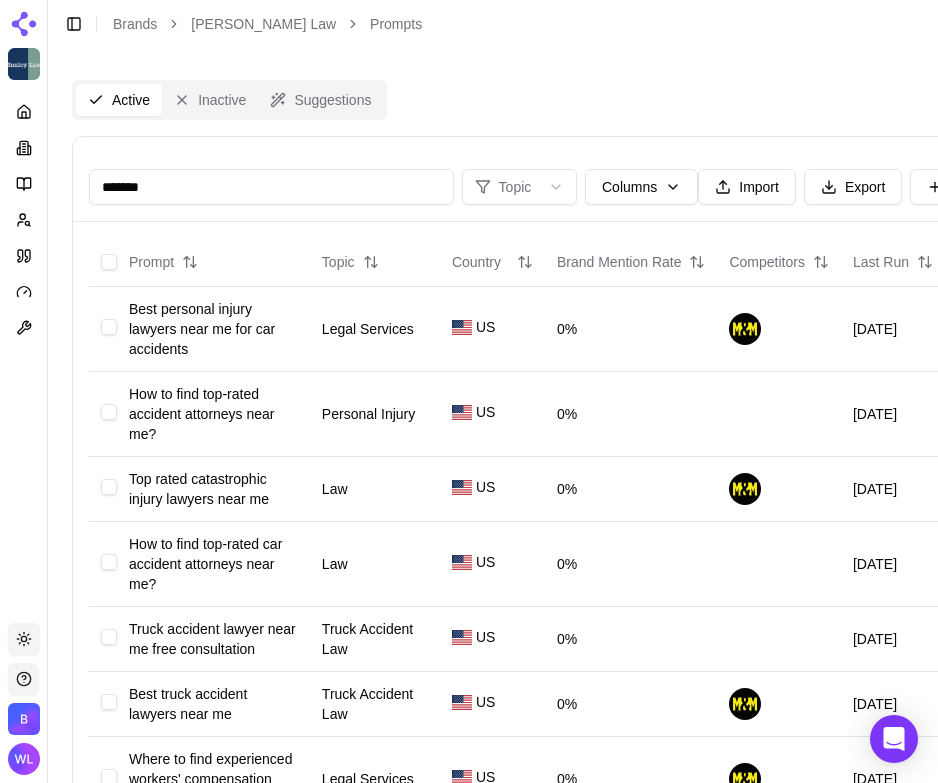 click on "Active Inactive Suggestions" at bounding box center [517, 100] 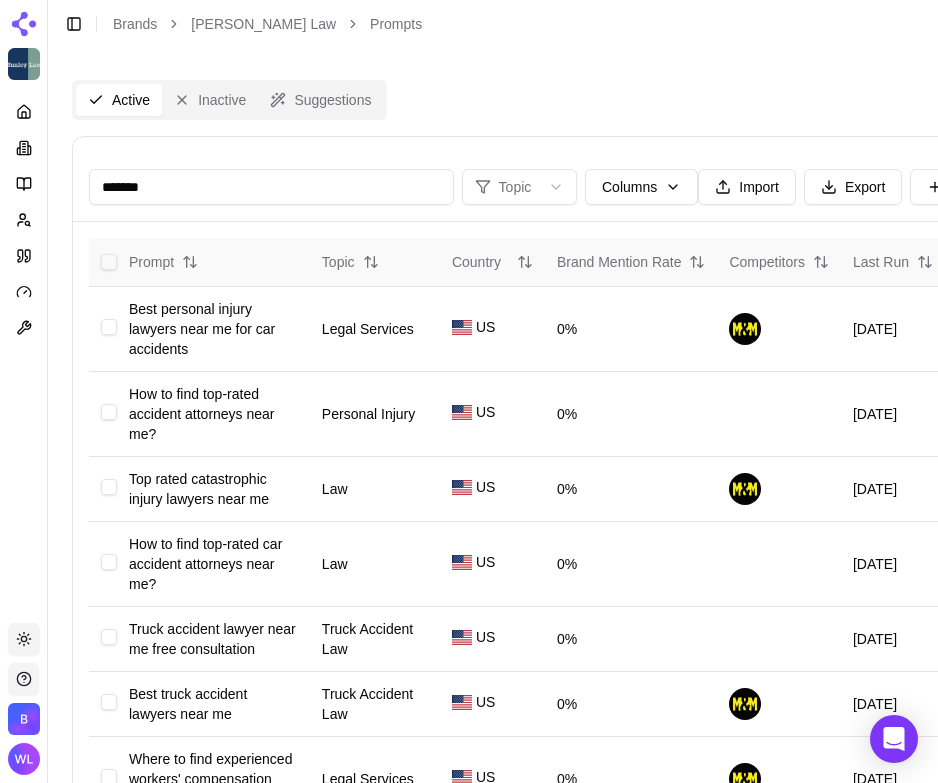 click at bounding box center [109, 262] 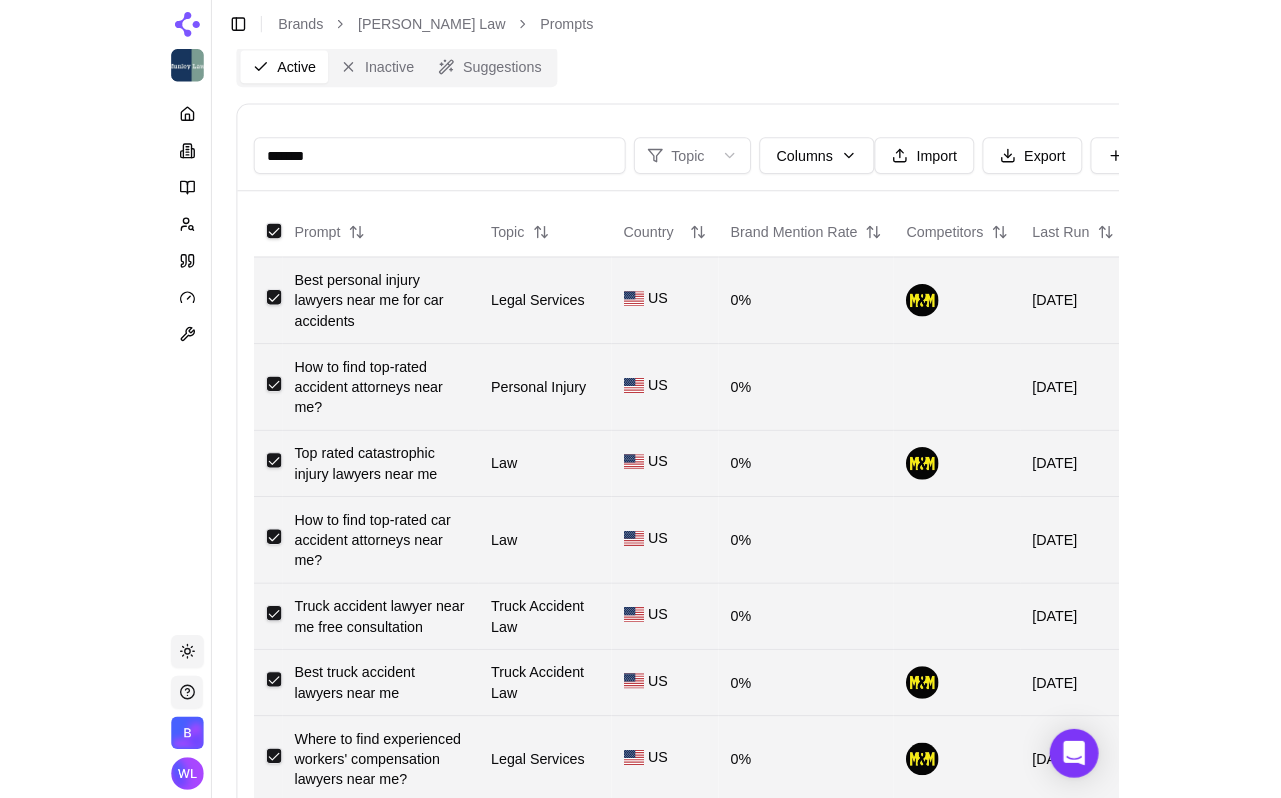 scroll, scrollTop: 0, scrollLeft: 0, axis: both 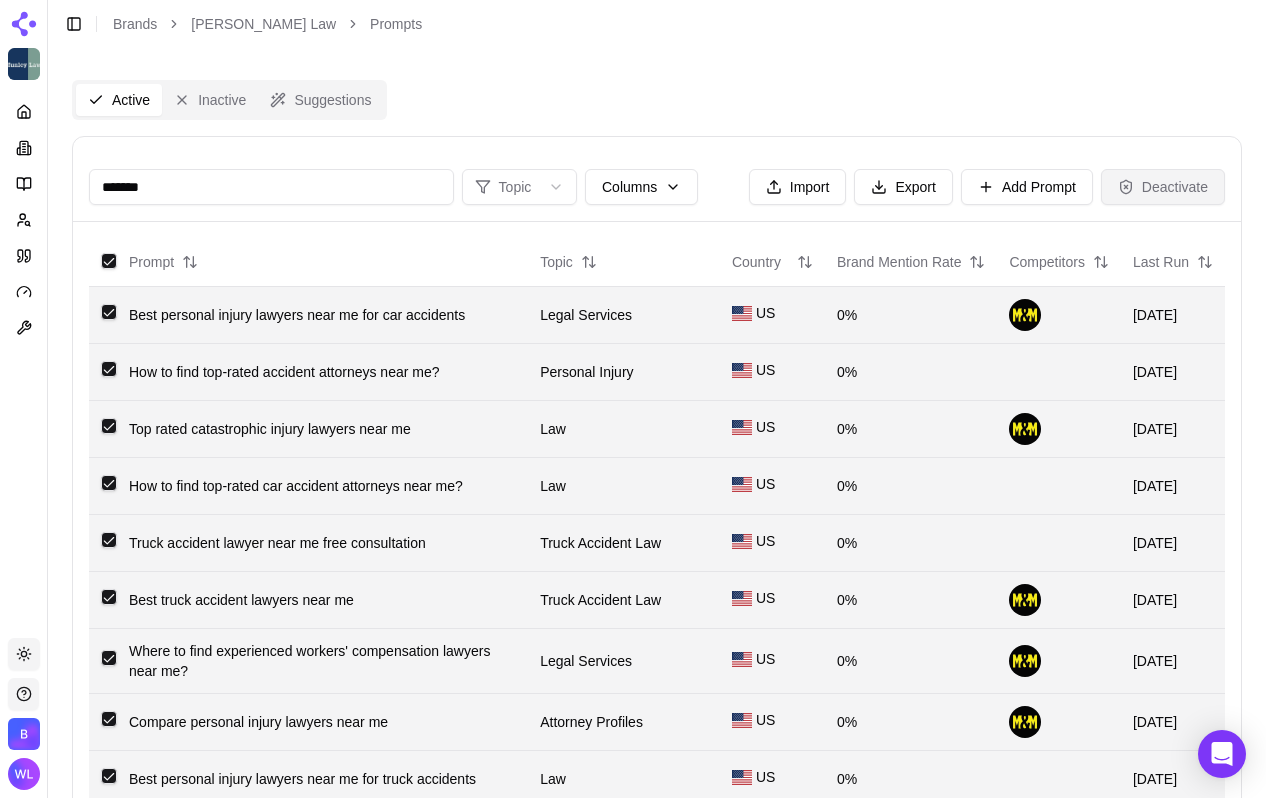 click on "Deactivate" at bounding box center (1163, 187) 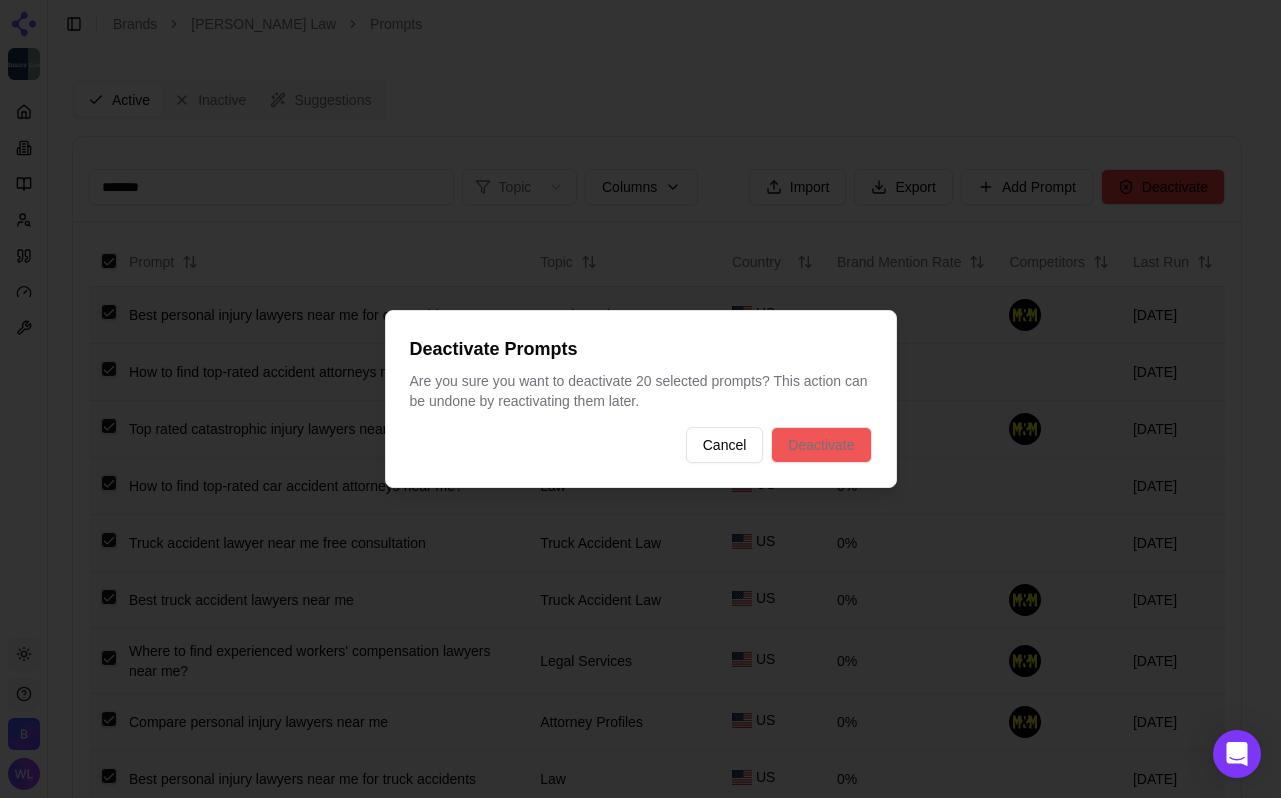 click on "Deactivate" at bounding box center [821, 445] 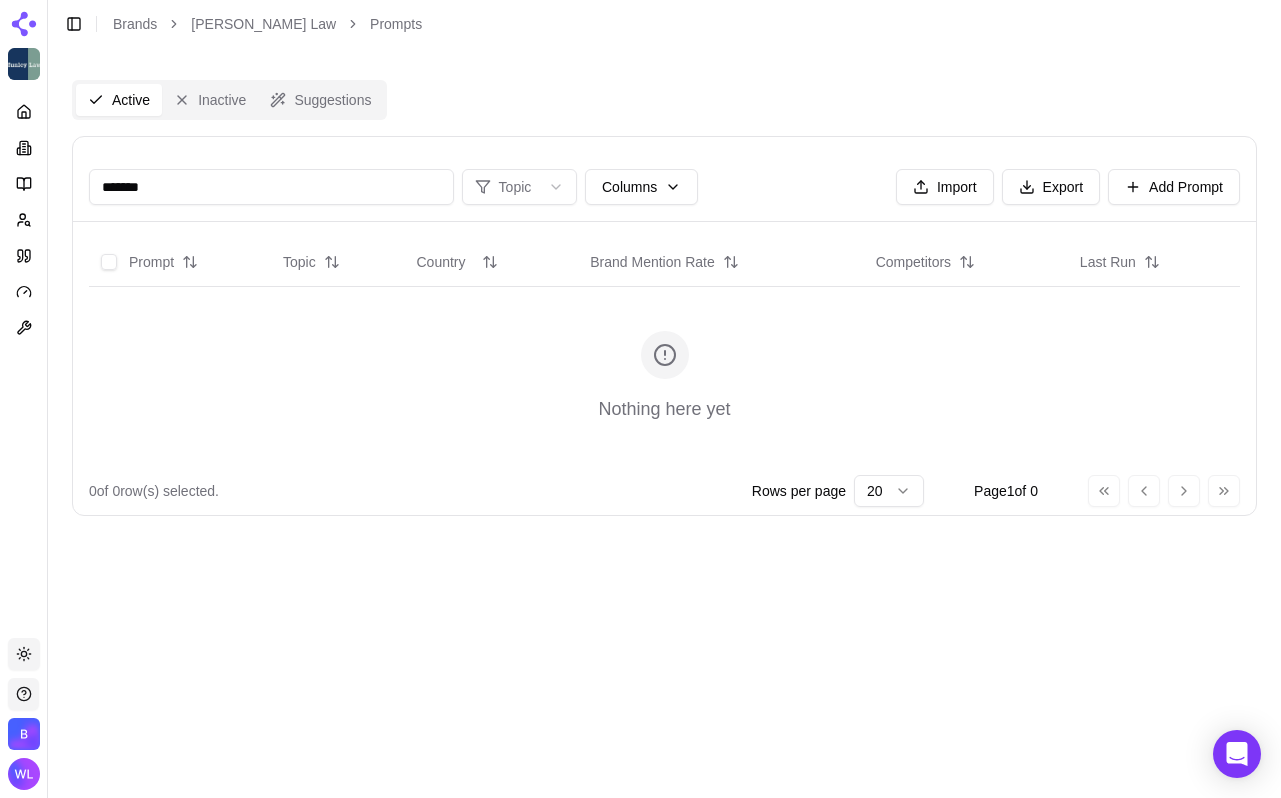 click on "*******" at bounding box center (271, 187) 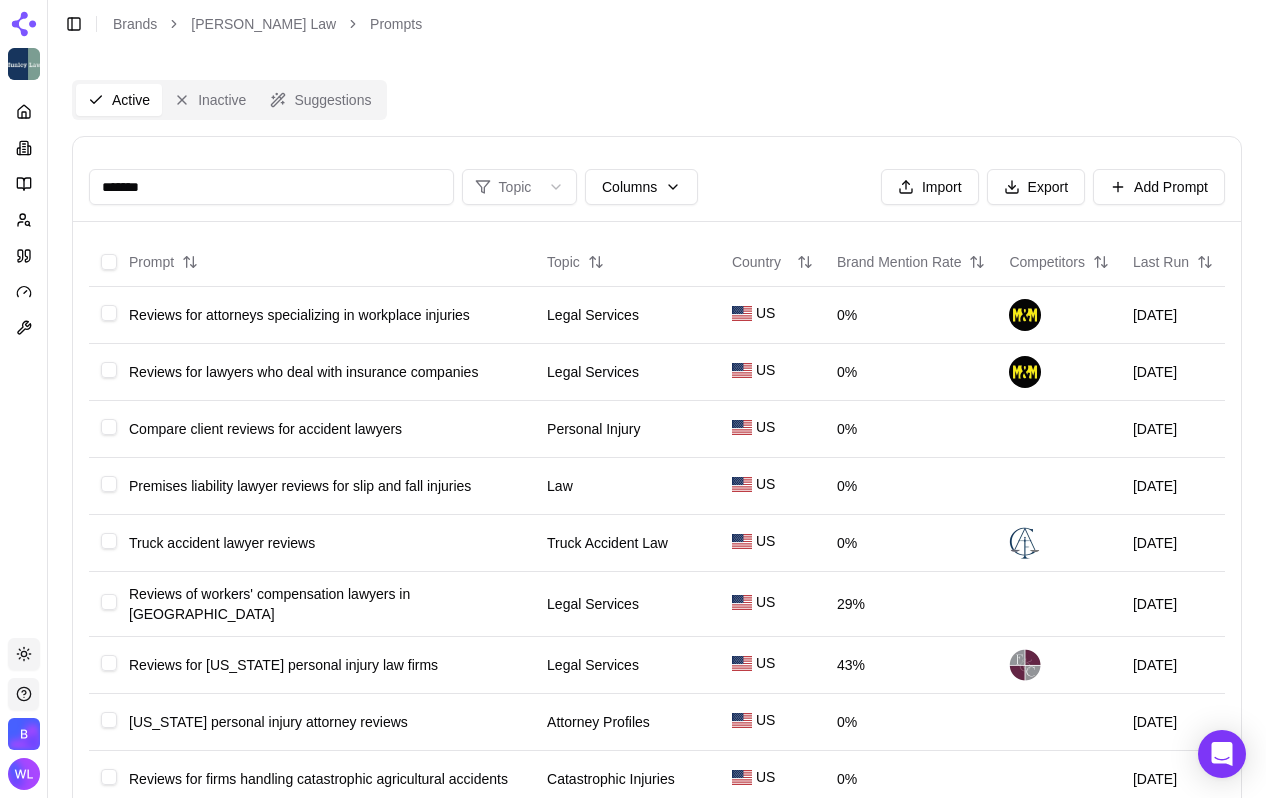 click on "*******" at bounding box center (271, 187) 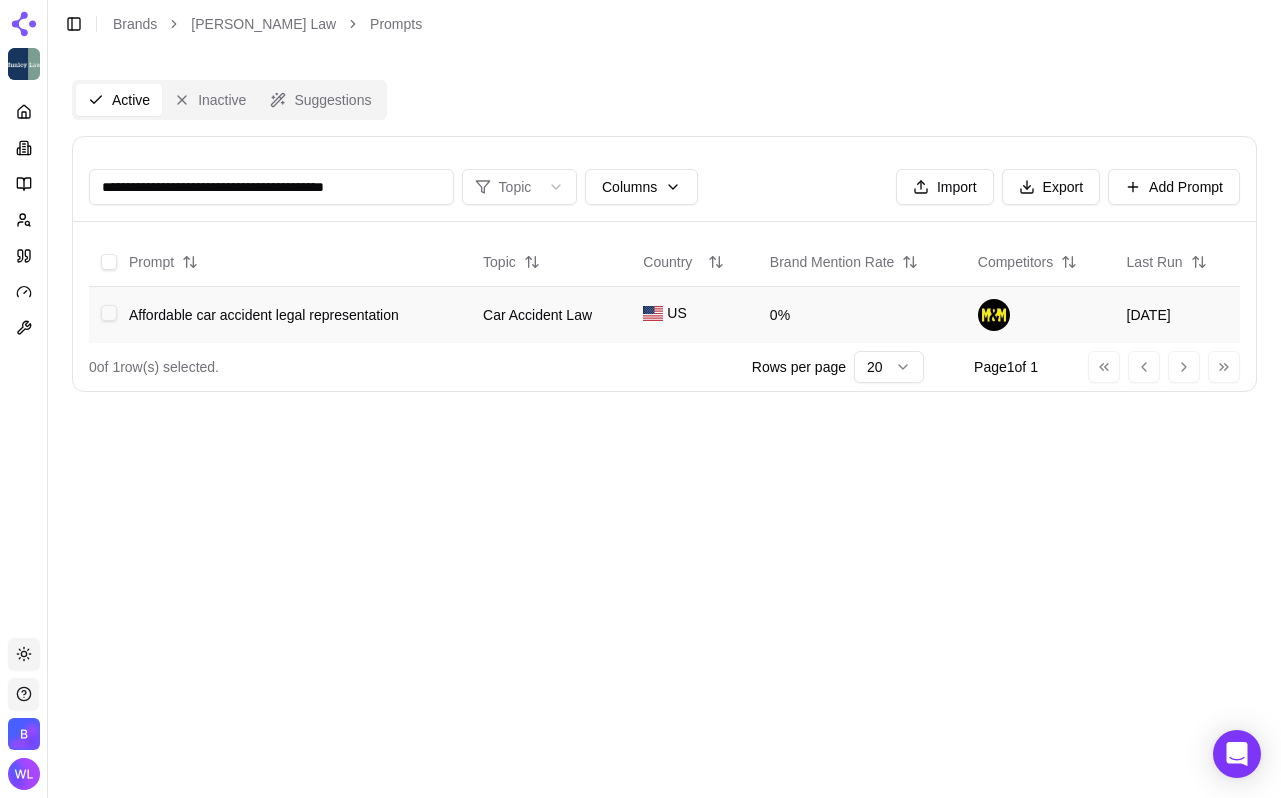 type on "**********" 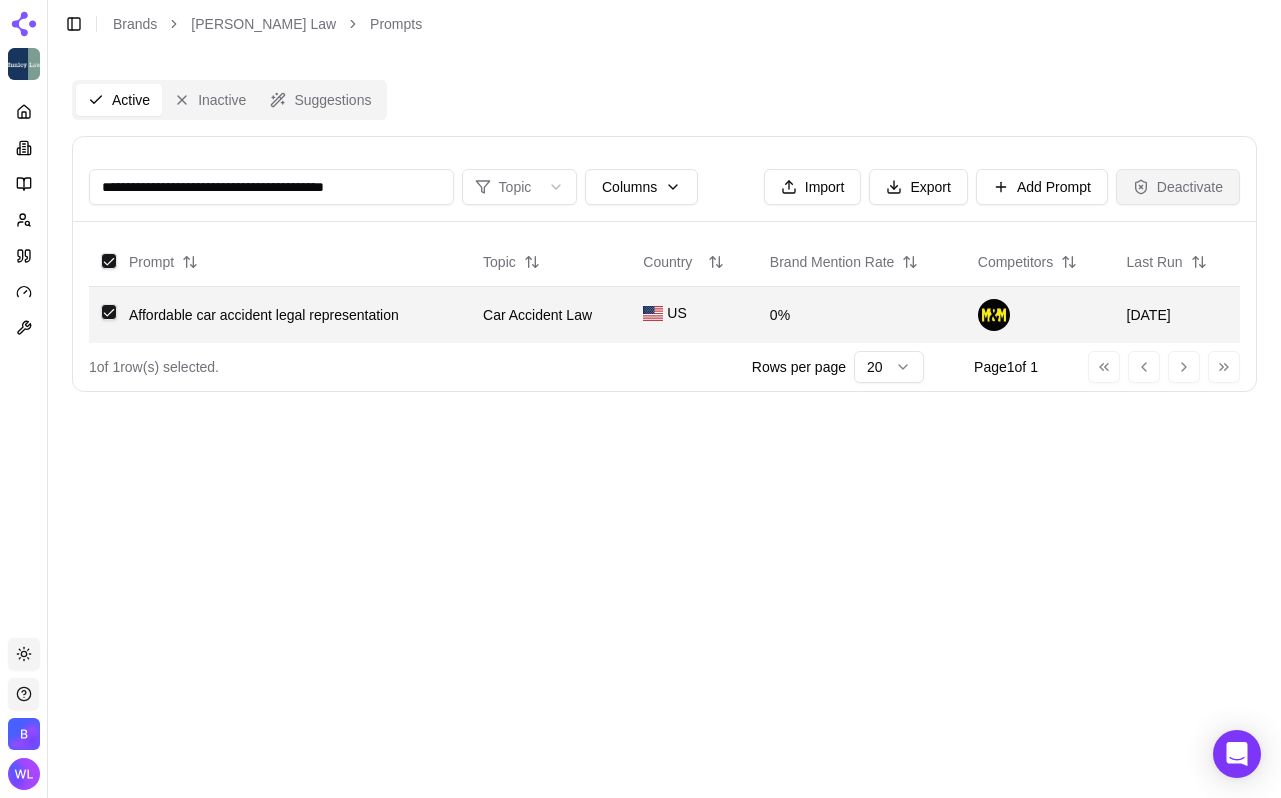 click on "Deactivate" at bounding box center (1178, 187) 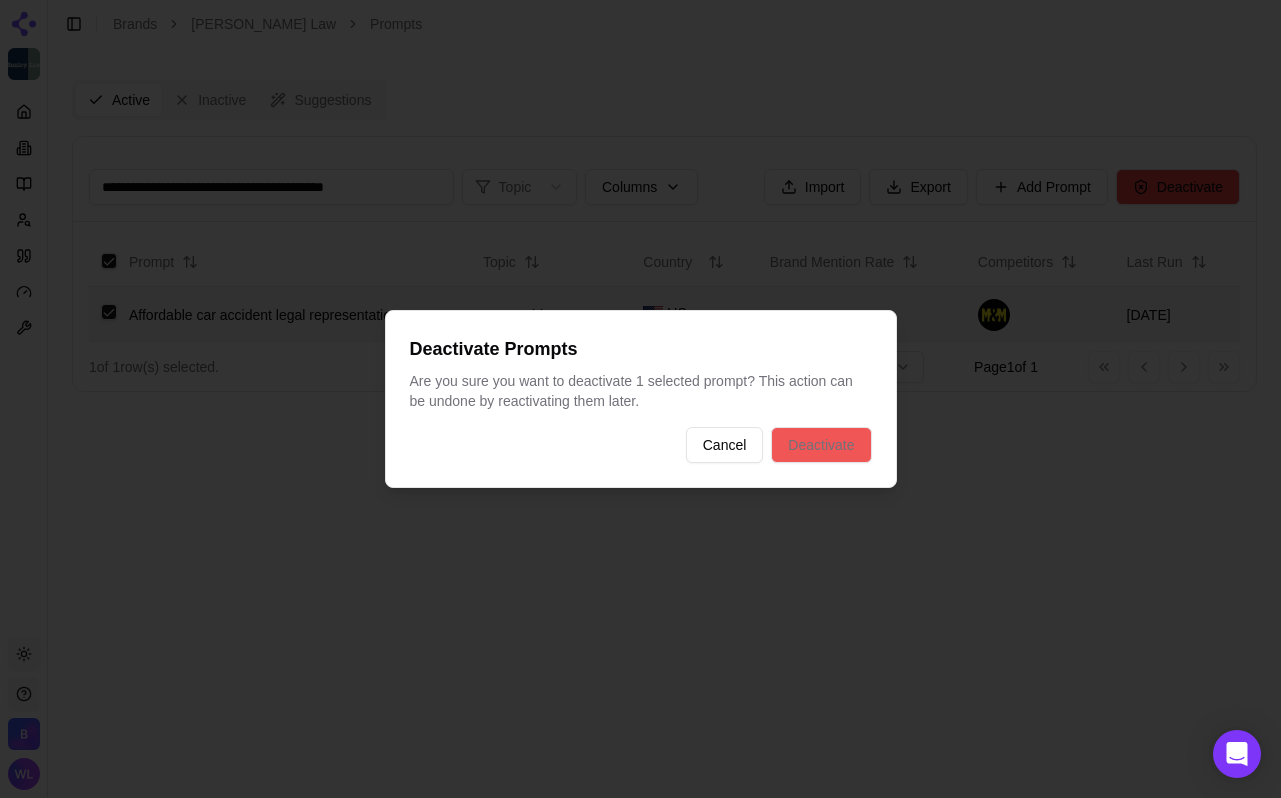 click on "Deactivate" at bounding box center (821, 445) 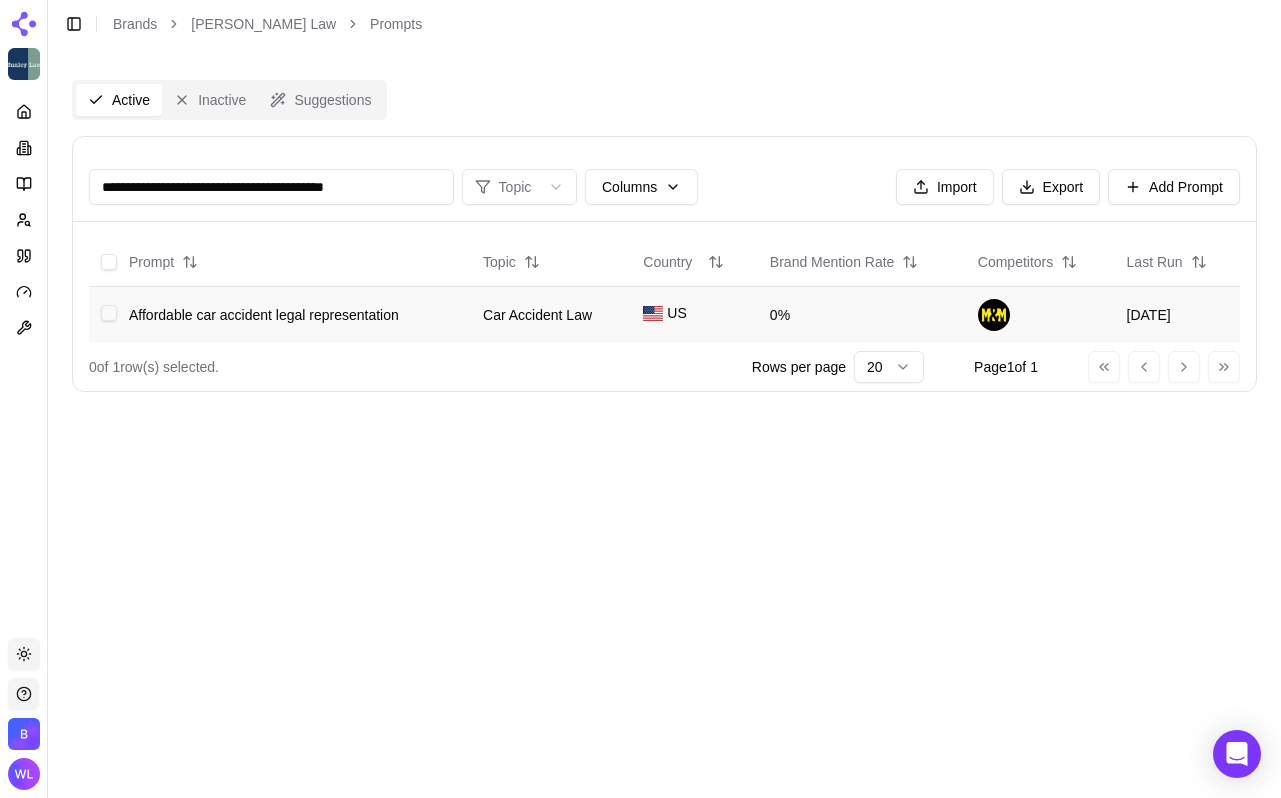 click at bounding box center [109, 313] 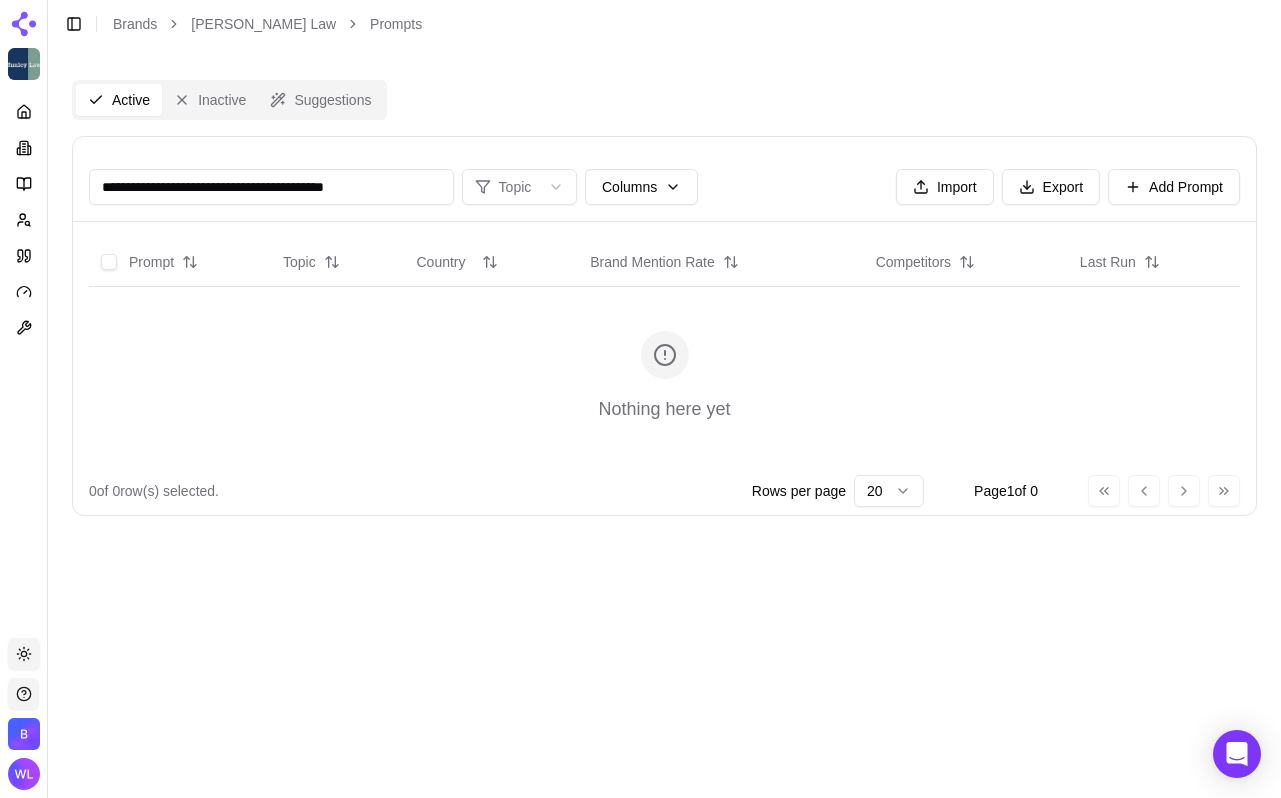 click on "**********" at bounding box center (271, 187) 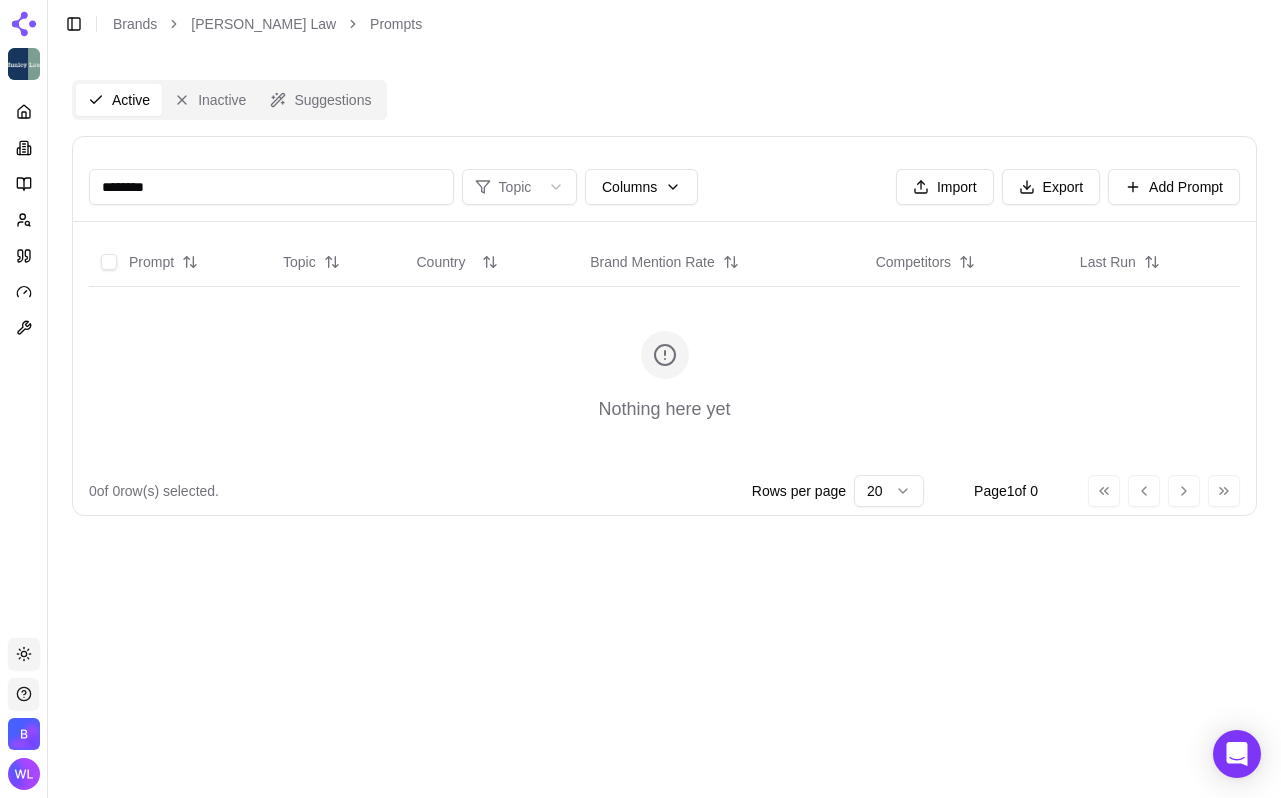 type on "********" 